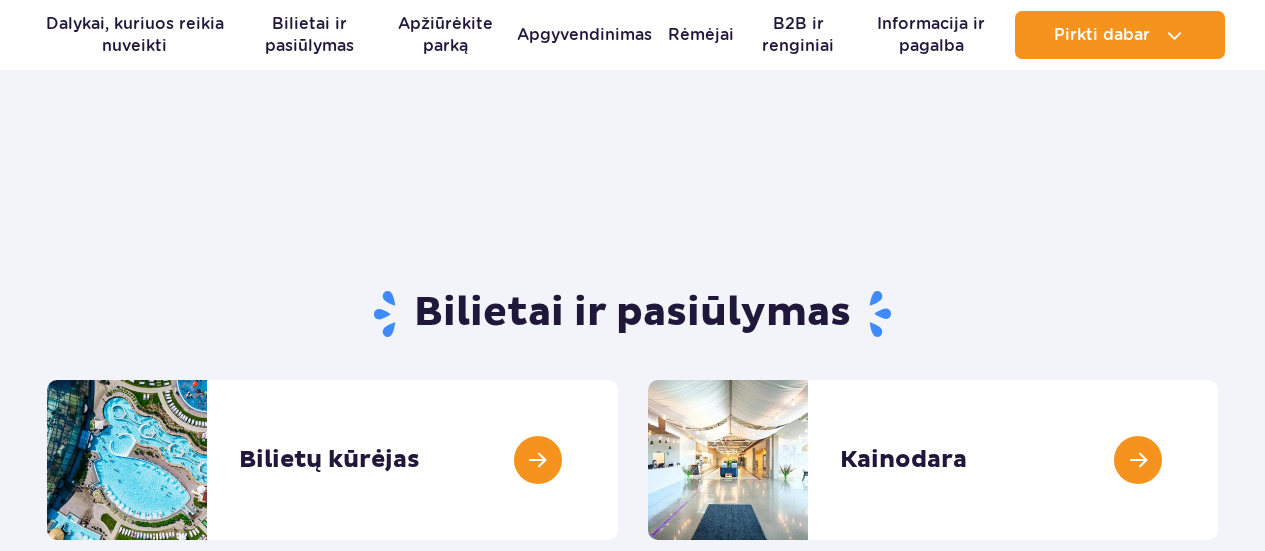 scroll, scrollTop: 151, scrollLeft: 0, axis: vertical 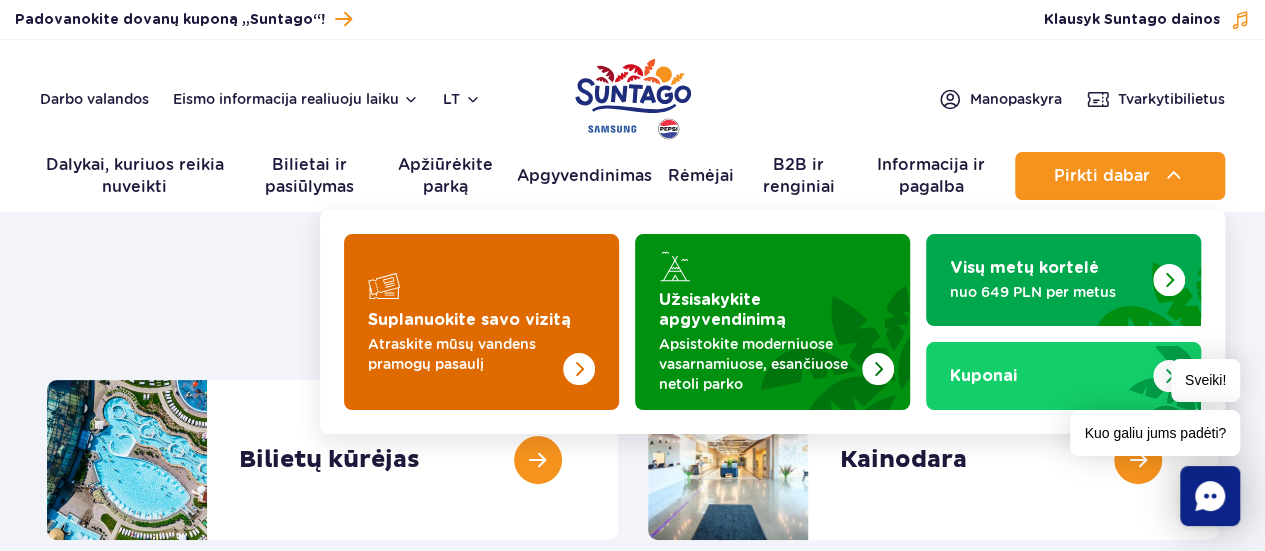 click on "Atraskite mūsų vandens pramogų pasaulį" at bounding box center [452, 354] 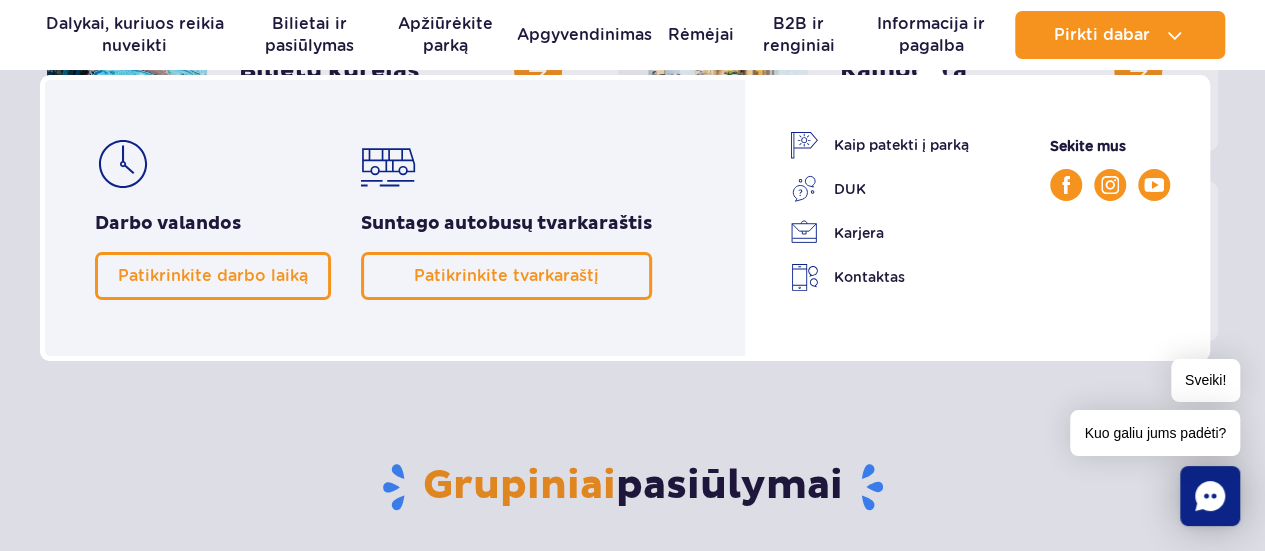 scroll, scrollTop: 392, scrollLeft: 0, axis: vertical 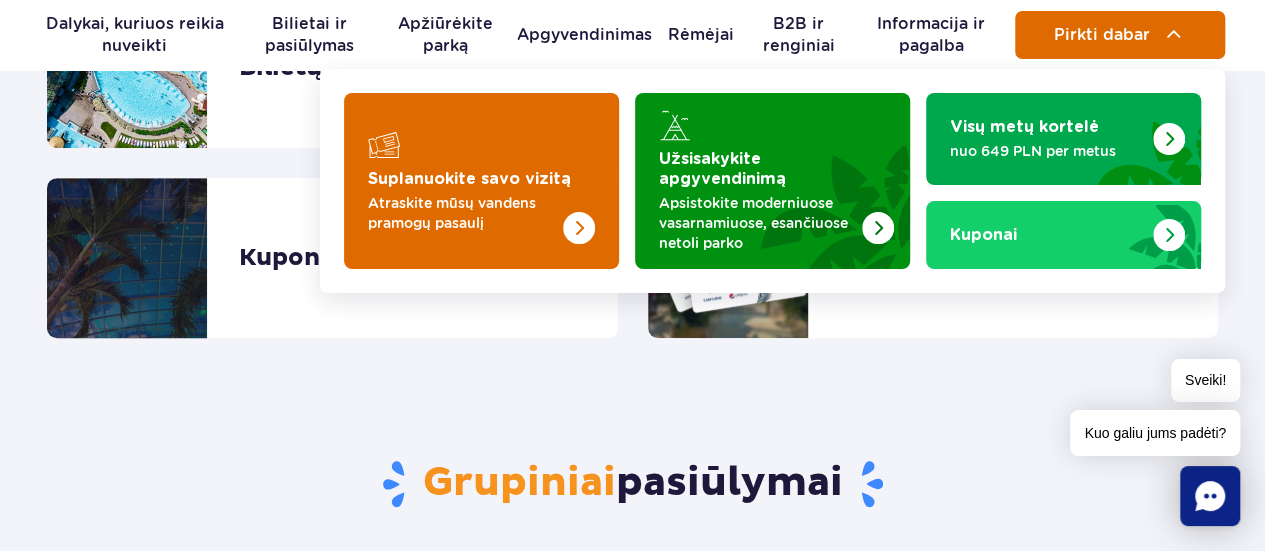 click on "Pirkti dabar" at bounding box center [1102, 35] 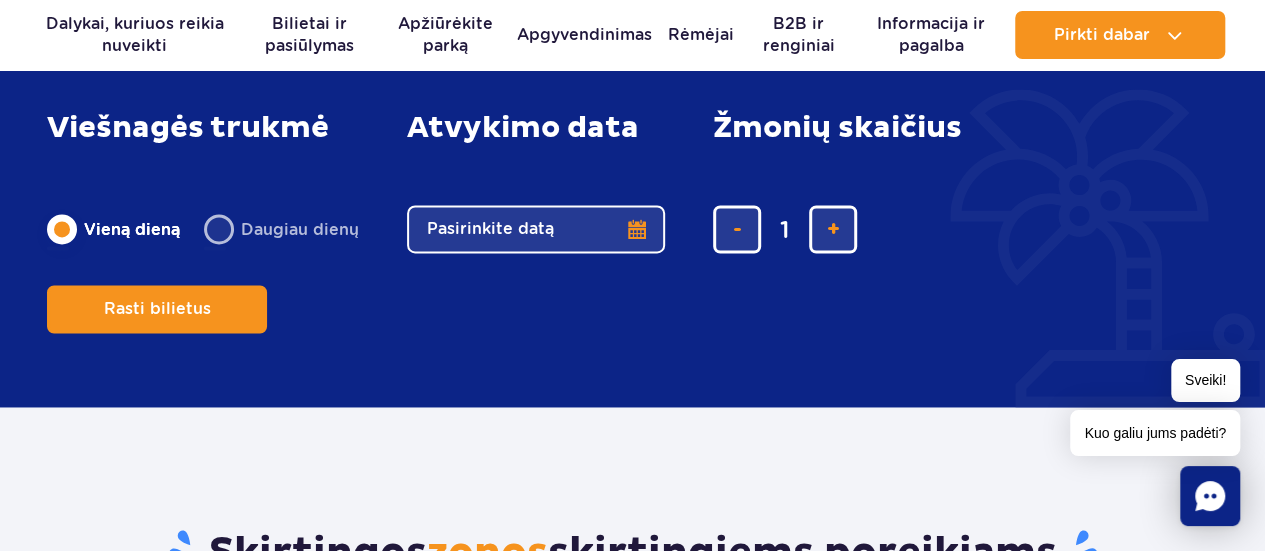 scroll, scrollTop: 1388, scrollLeft: 0, axis: vertical 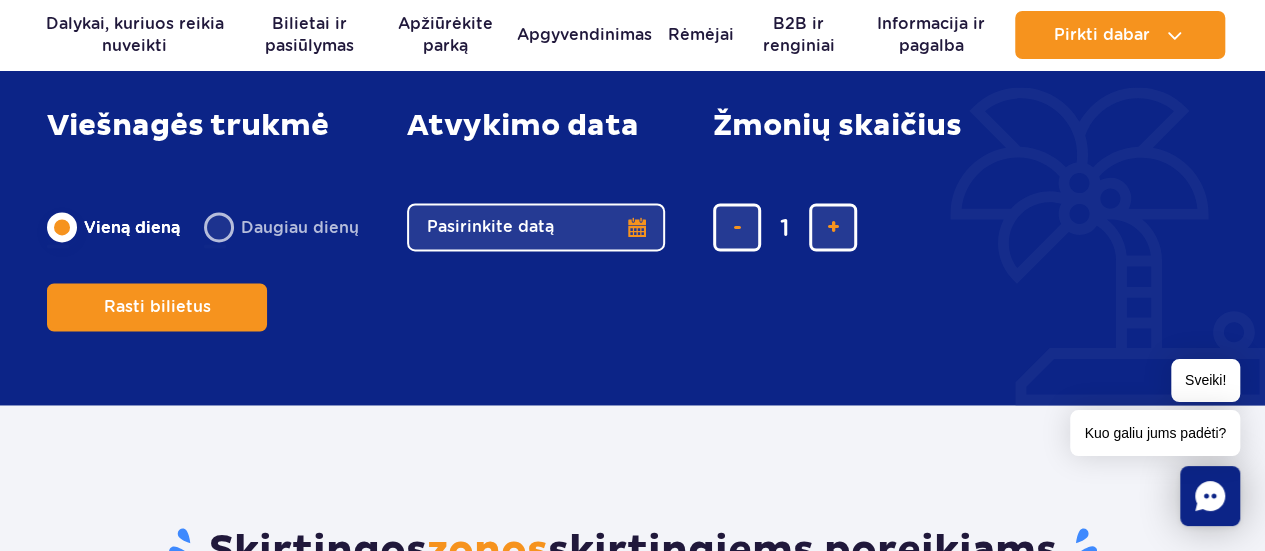 click on "Pasirinkite datą" at bounding box center [536, 227] 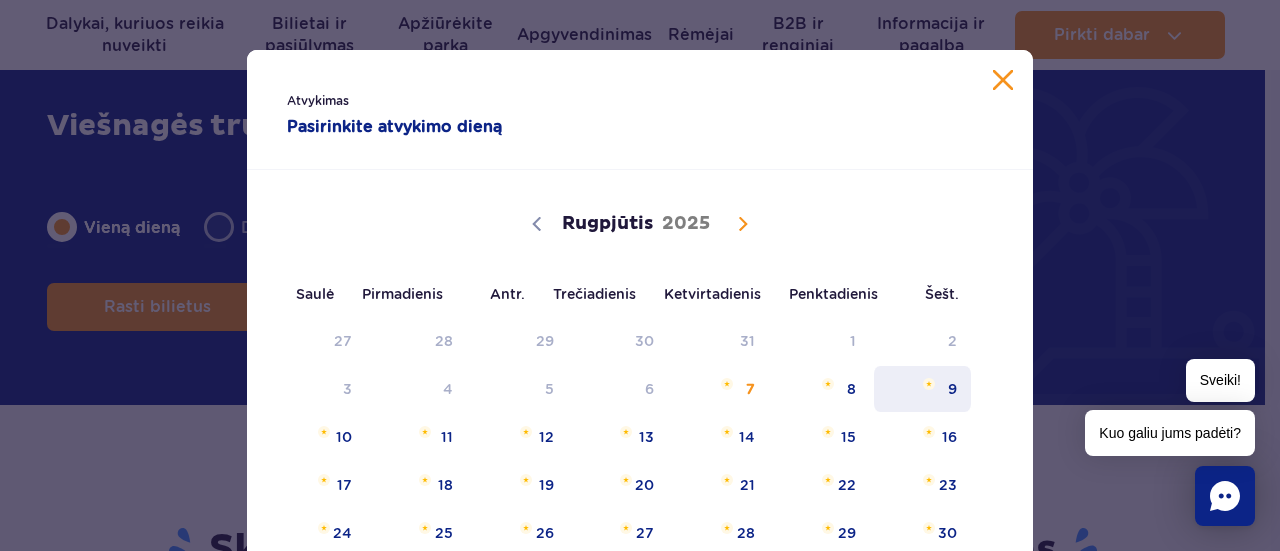 click on "9" at bounding box center (922, 389) 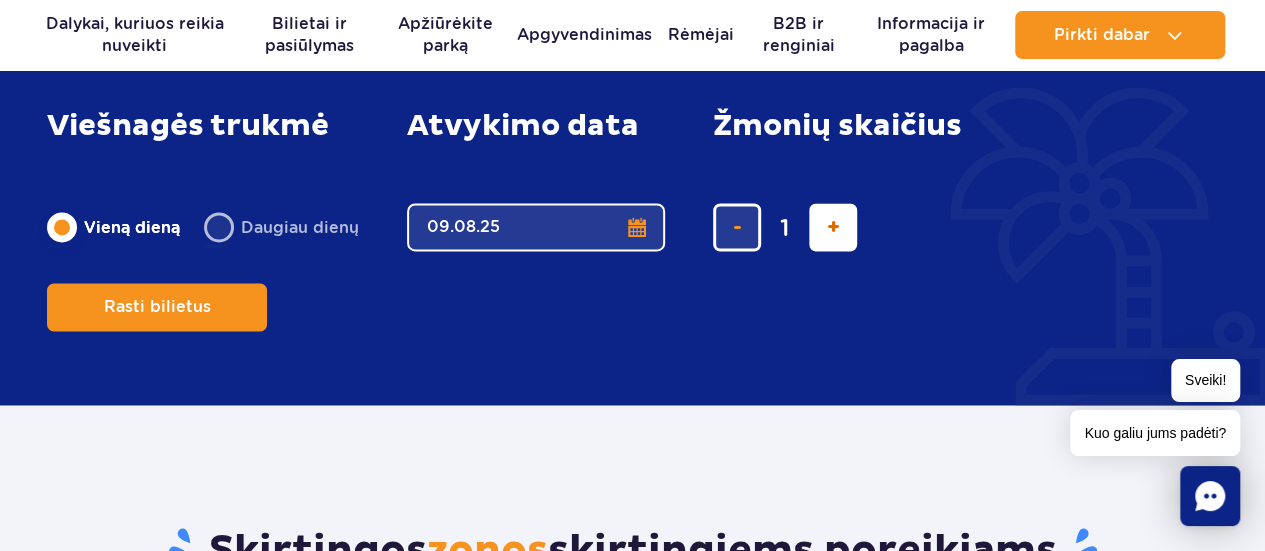 click at bounding box center [833, 227] 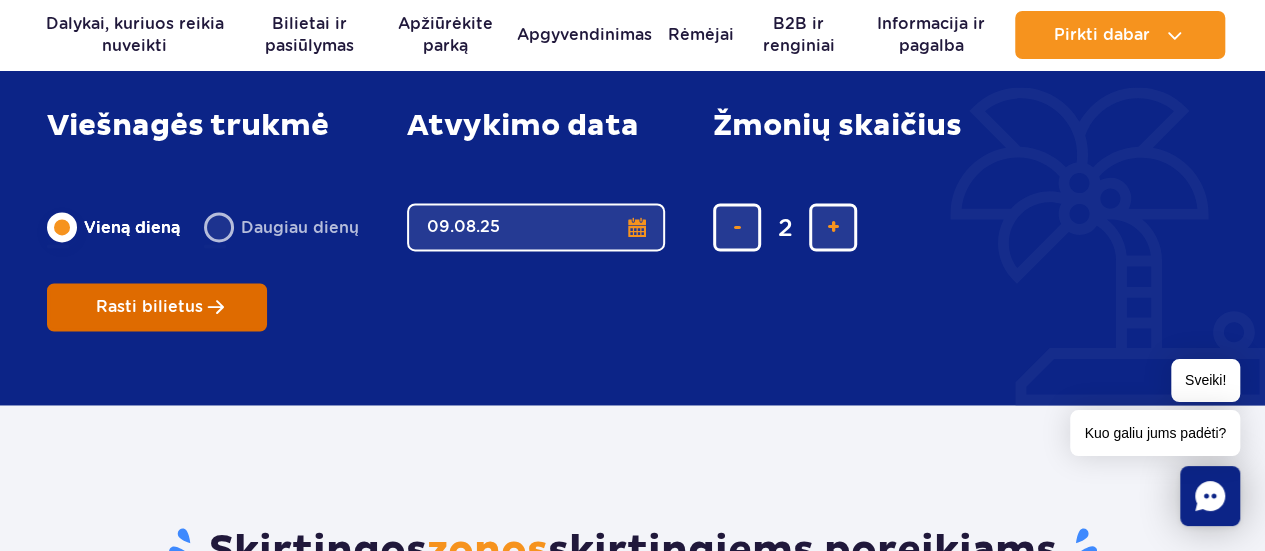 click at bounding box center [216, 307] 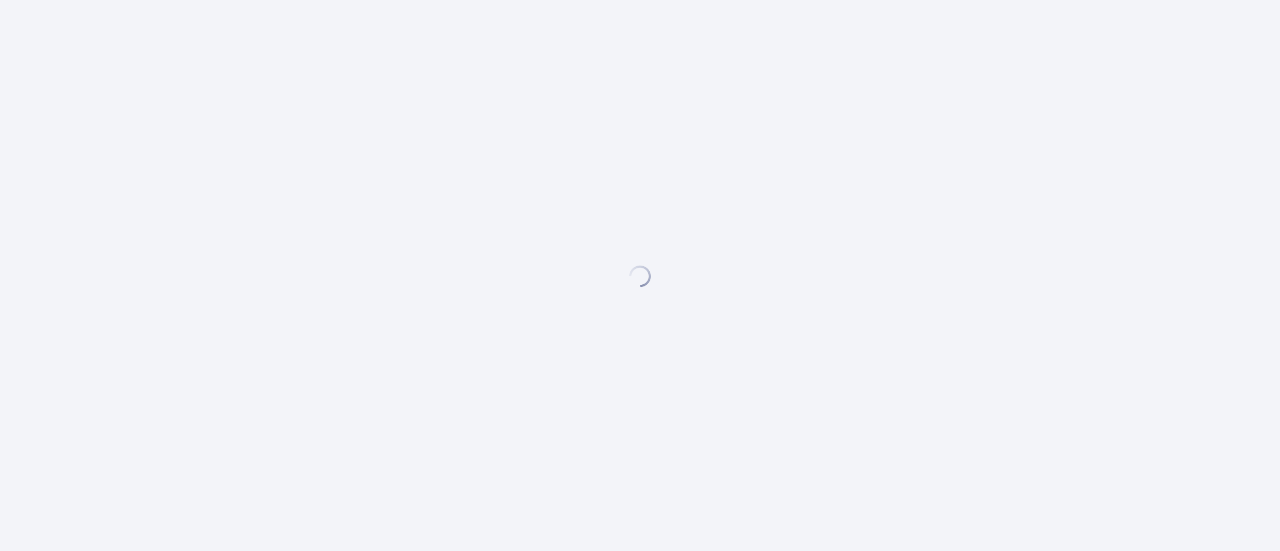 scroll, scrollTop: 0, scrollLeft: 0, axis: both 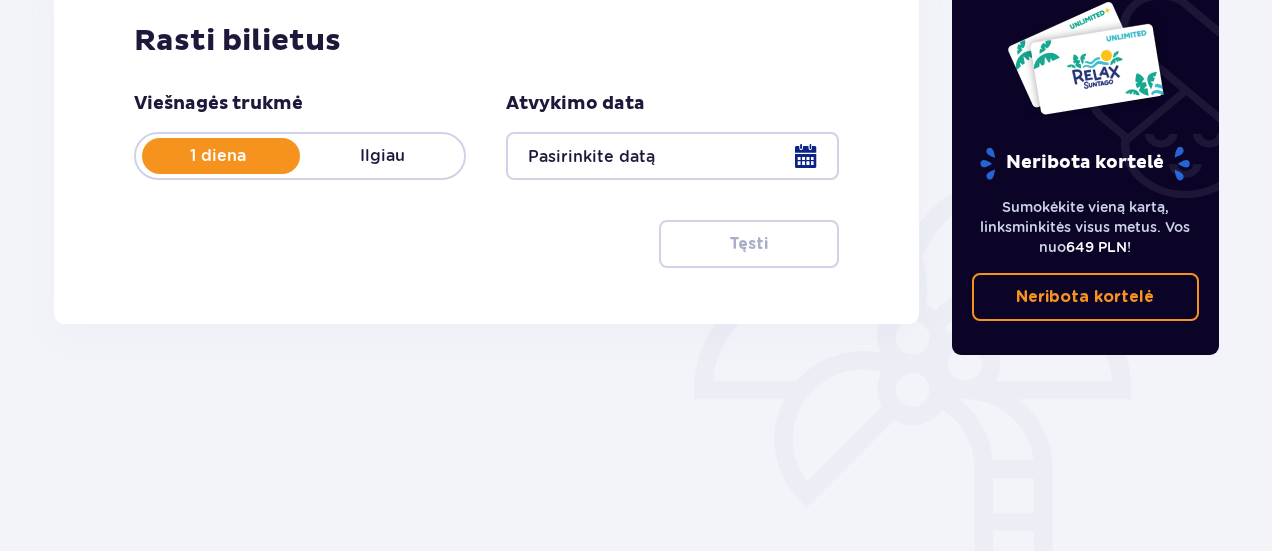 click at bounding box center (672, 156) 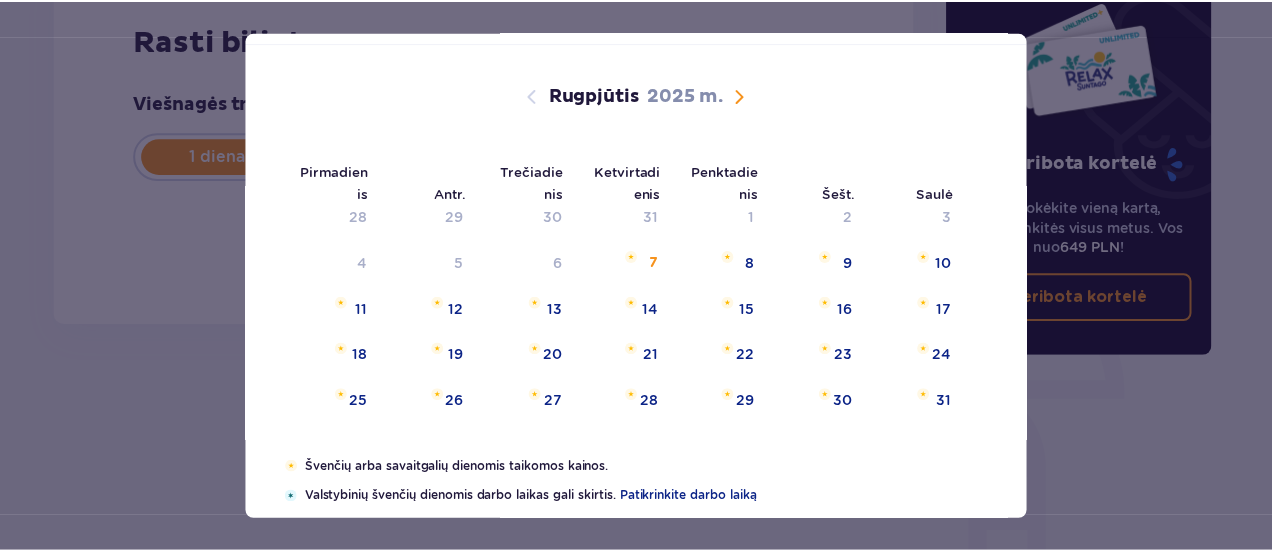 scroll, scrollTop: 104, scrollLeft: 0, axis: vertical 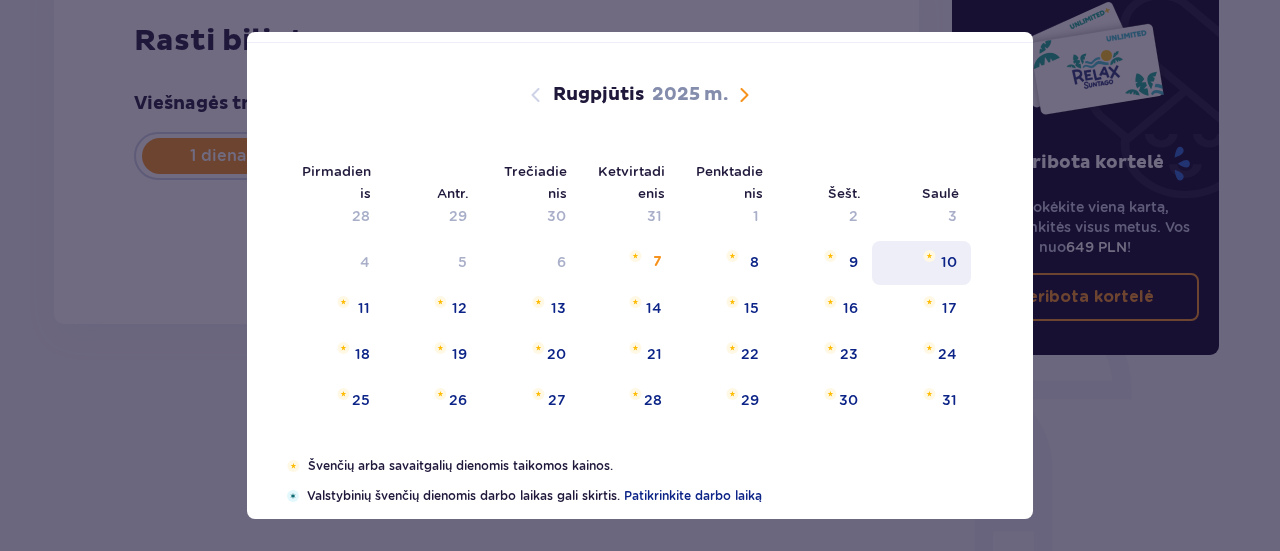click on "10" at bounding box center (921, 263) 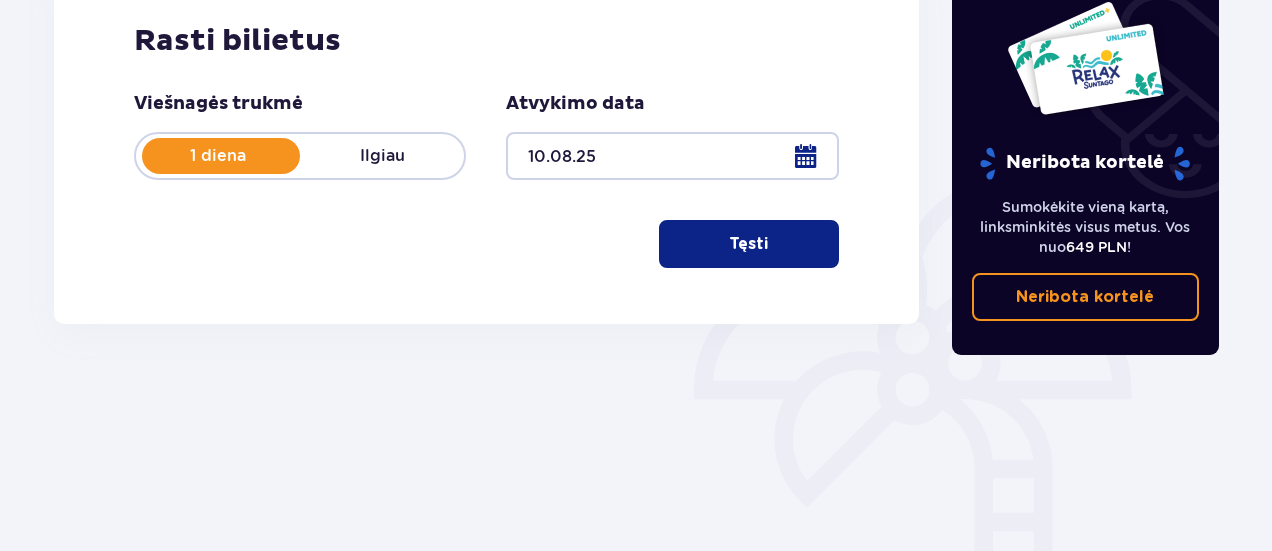 click on "Tęsti" at bounding box center (749, 244) 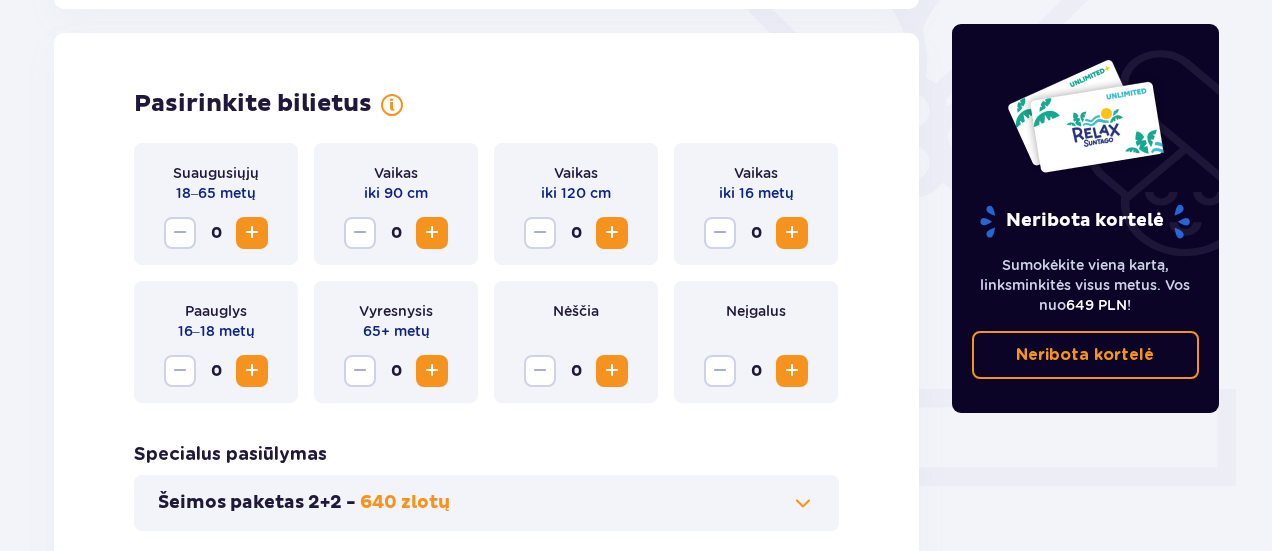 scroll, scrollTop: 556, scrollLeft: 0, axis: vertical 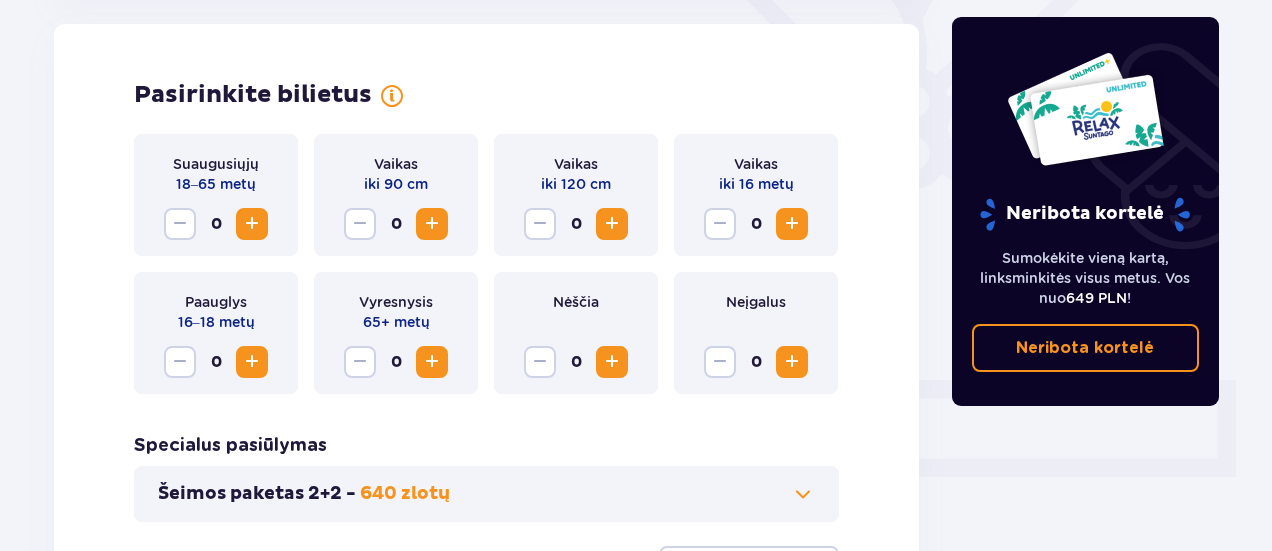 click at bounding box center (252, 224) 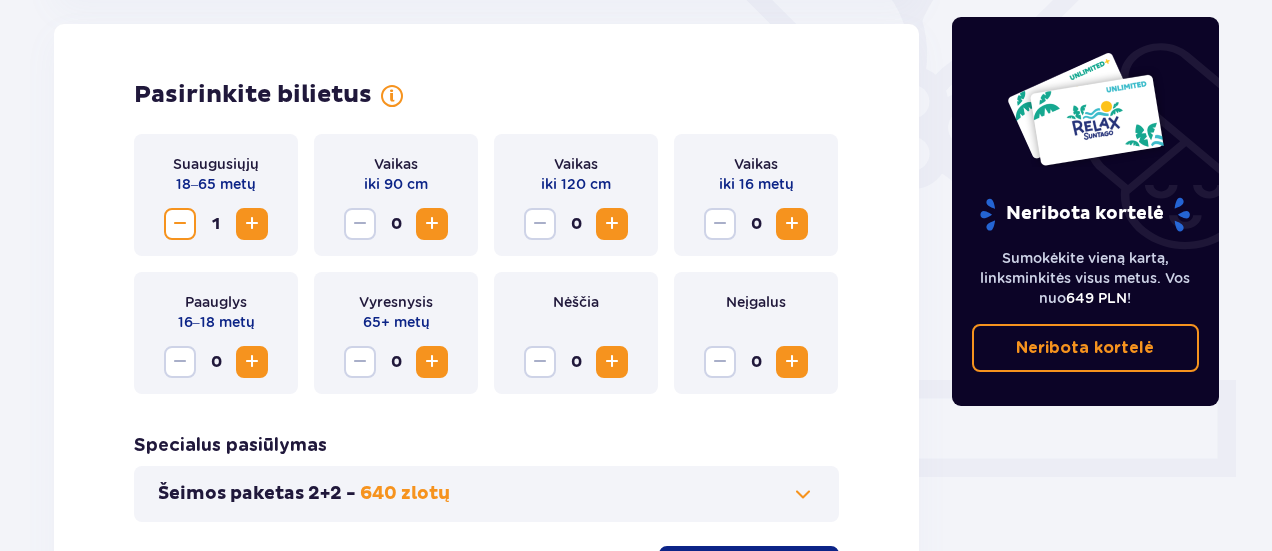 click at bounding box center (792, 224) 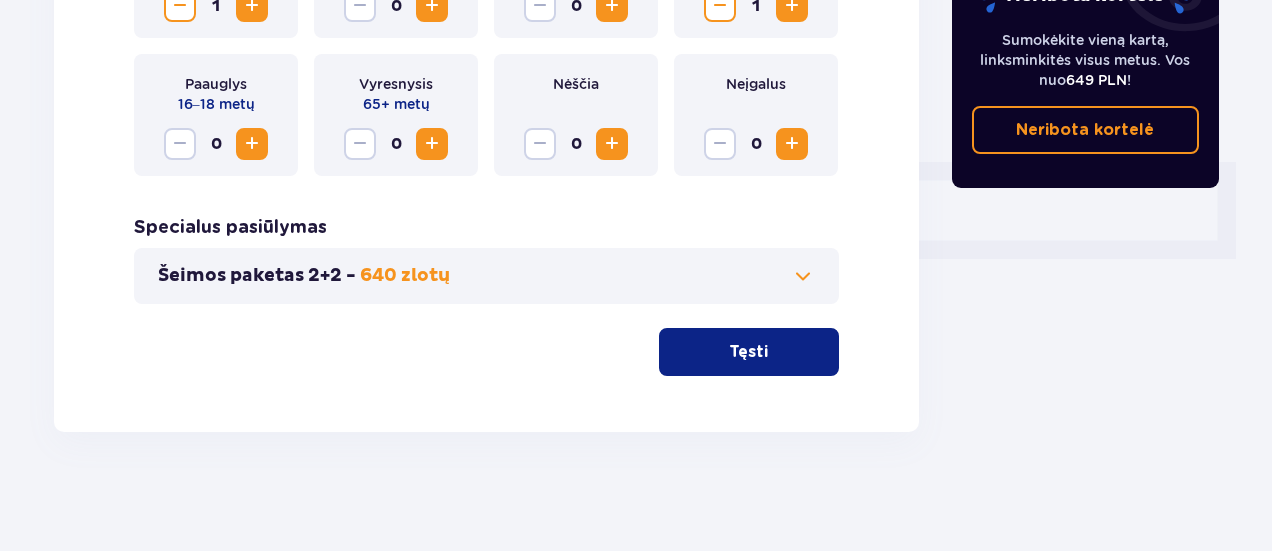 scroll, scrollTop: 626, scrollLeft: 0, axis: vertical 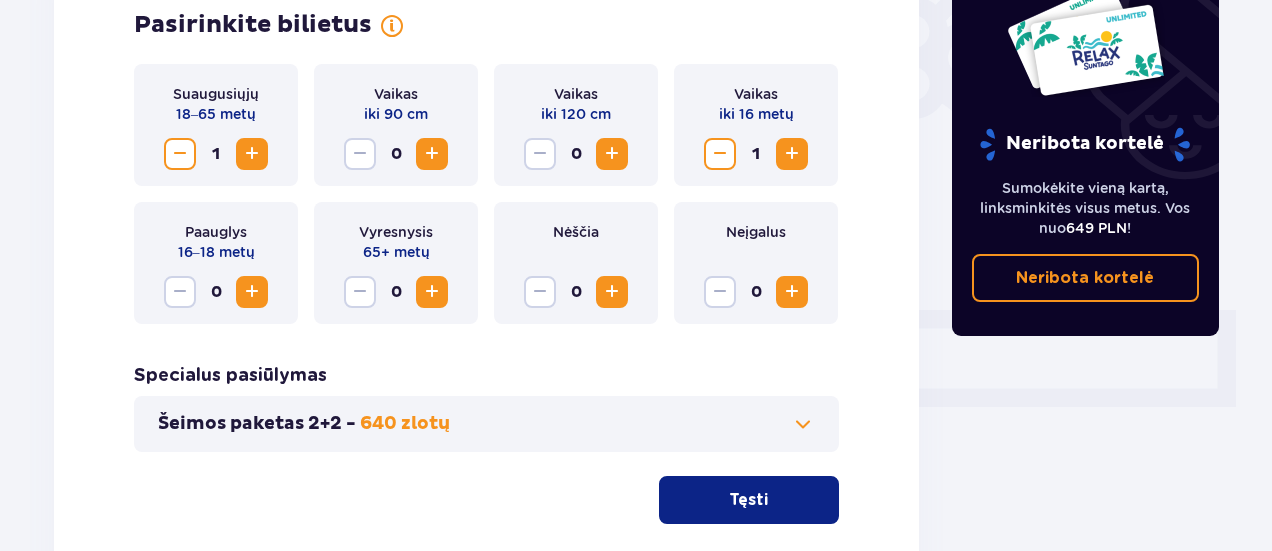 click on "Tęsti" at bounding box center [749, 500] 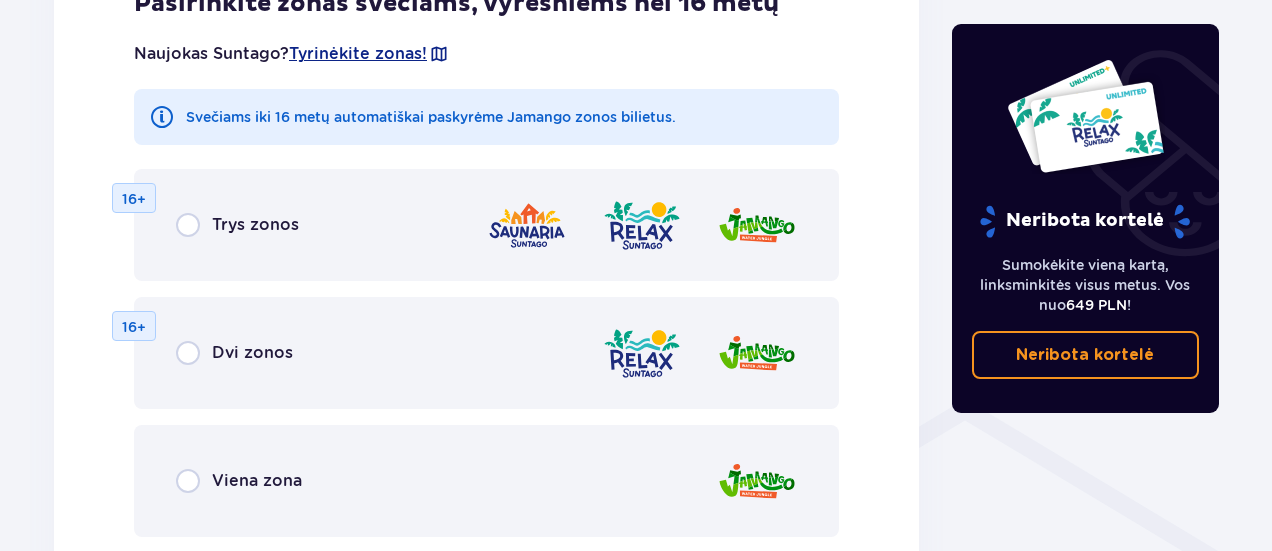scroll, scrollTop: 1231, scrollLeft: 0, axis: vertical 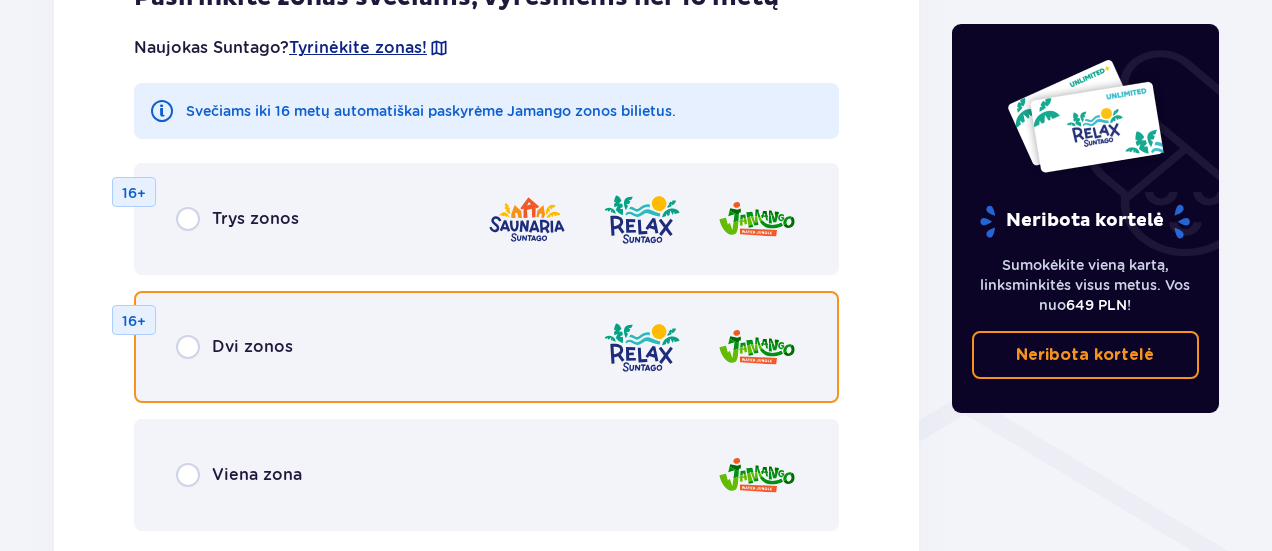 click at bounding box center [188, 347] 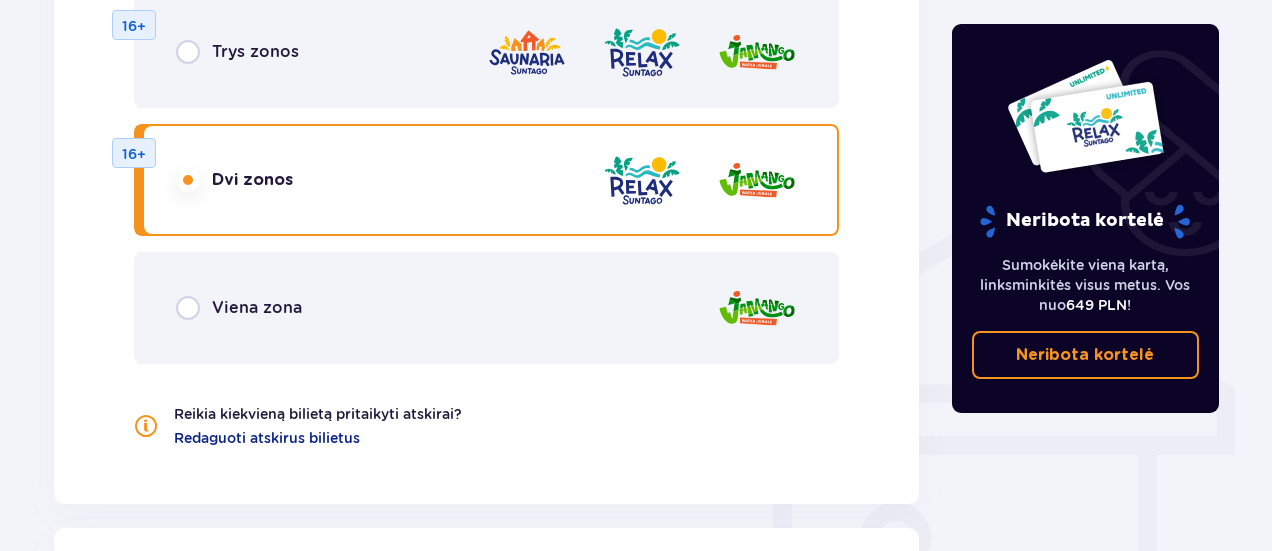 scroll, scrollTop: 1358, scrollLeft: 0, axis: vertical 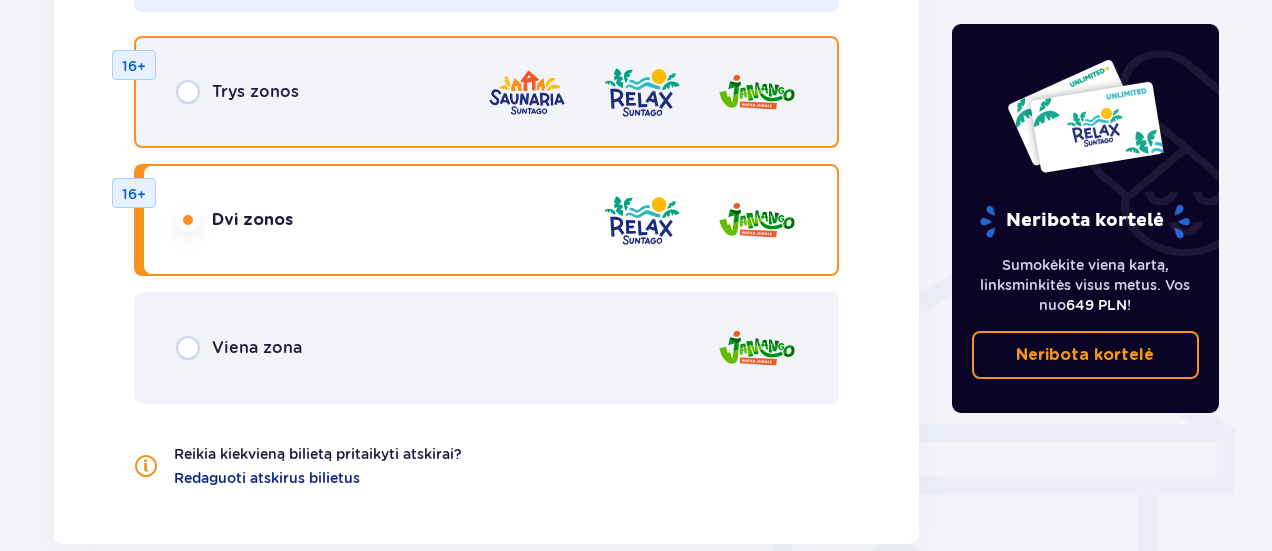 click at bounding box center (188, 92) 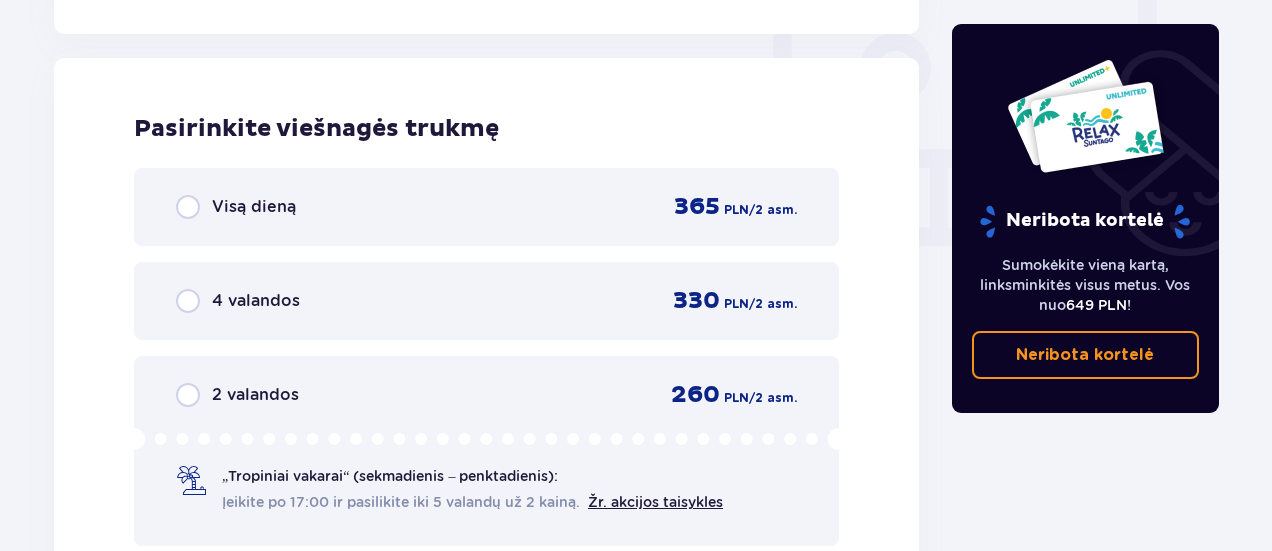 scroll, scrollTop: 1878, scrollLeft: 0, axis: vertical 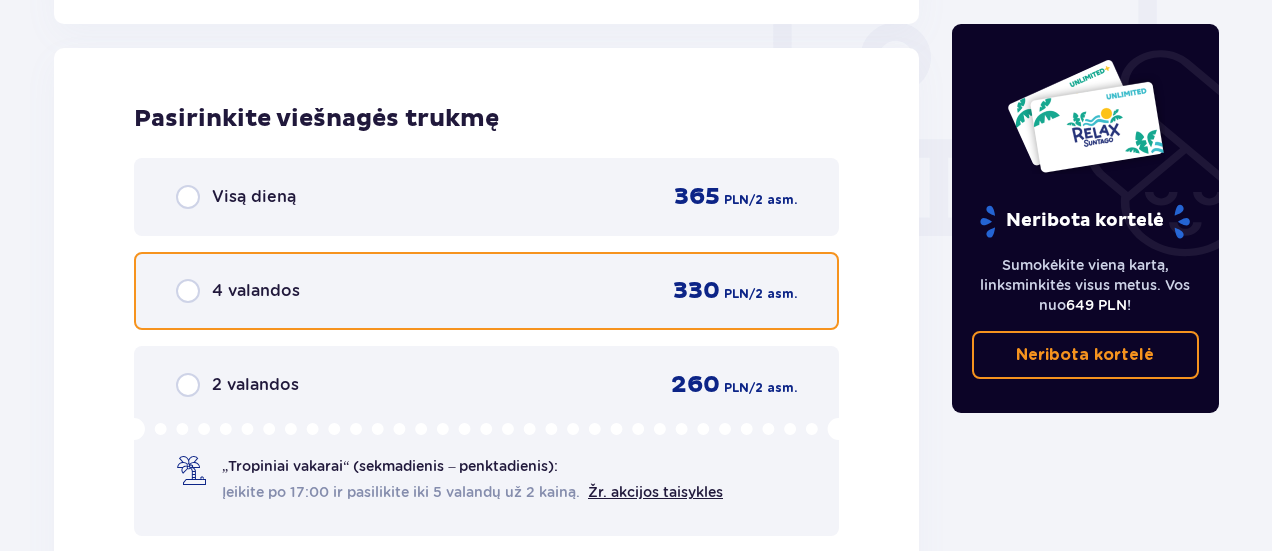 click at bounding box center (188, 291) 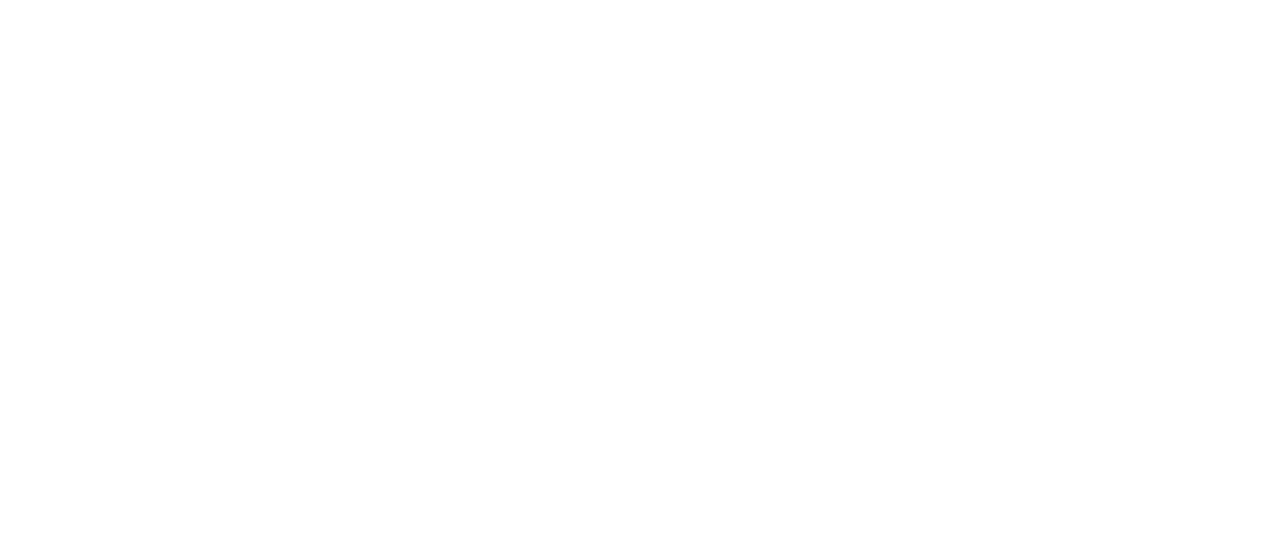 scroll, scrollTop: 0, scrollLeft: 0, axis: both 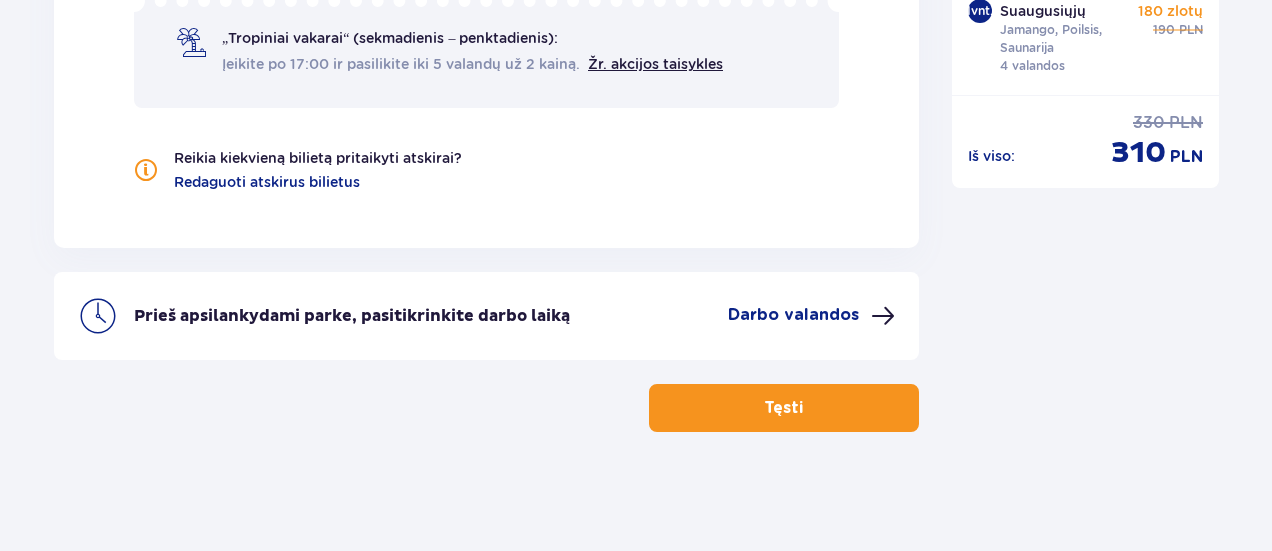 click on "Tęsti" at bounding box center [784, 408] 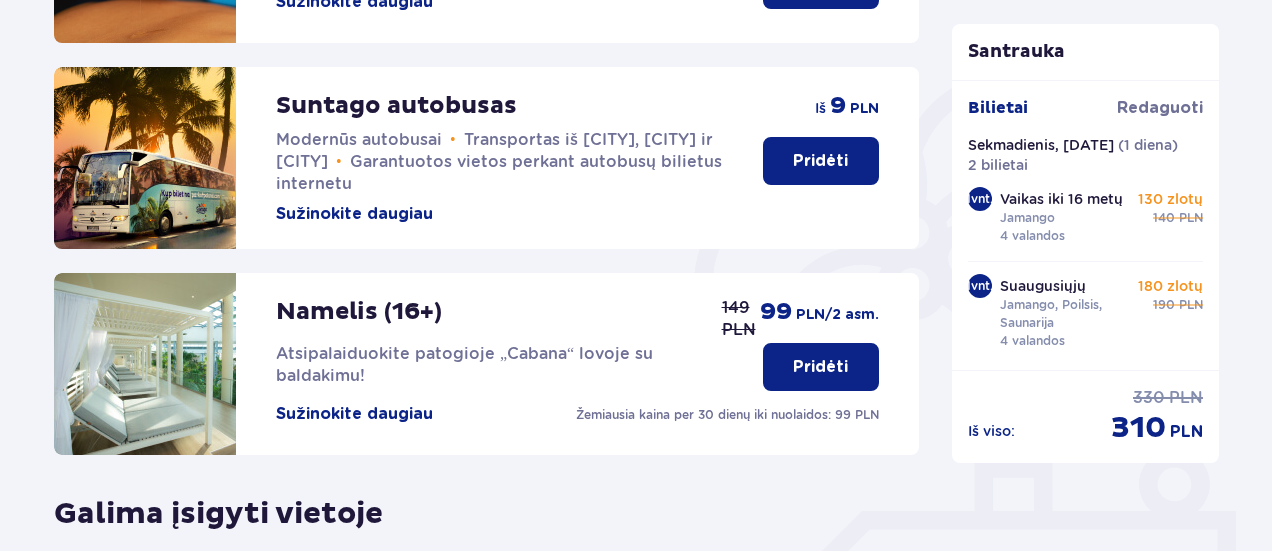 scroll, scrollTop: 426, scrollLeft: 0, axis: vertical 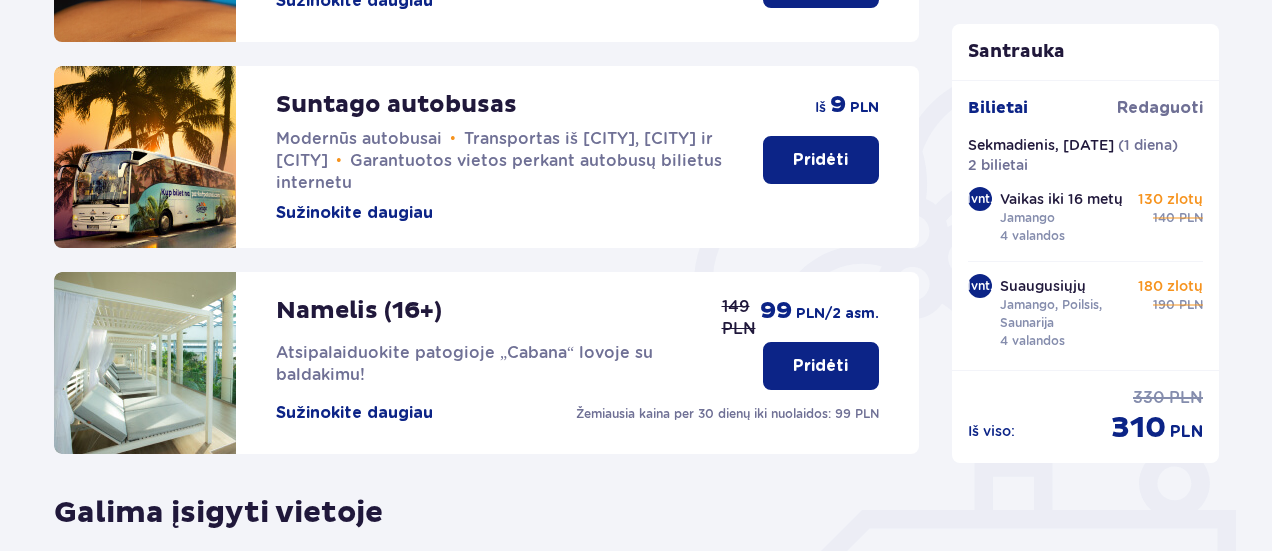 drag, startPoint x: 1124, startPoint y: 251, endPoint x: 1266, endPoint y: 156, distance: 170.84789 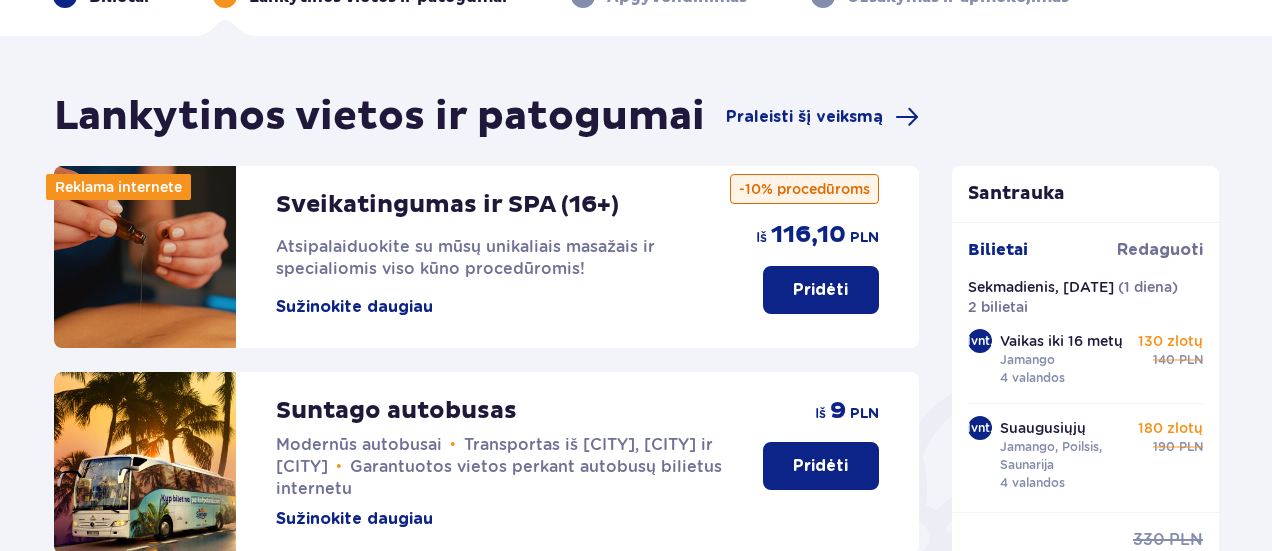 scroll, scrollTop: 114, scrollLeft: 0, axis: vertical 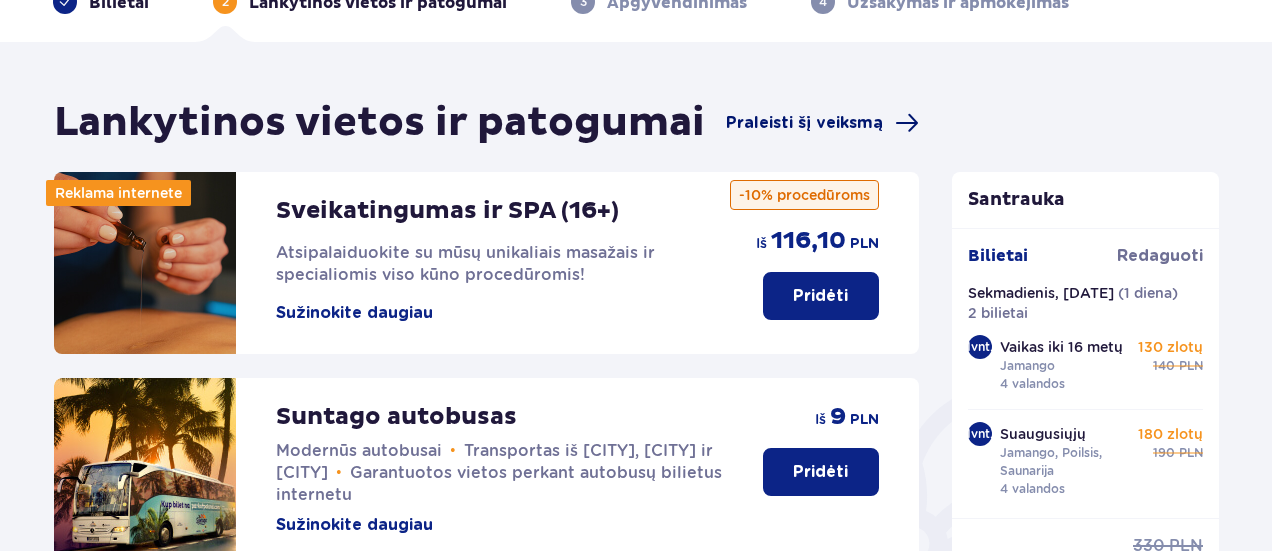 click on "Praleisti šį veiksmą" at bounding box center [804, 123] 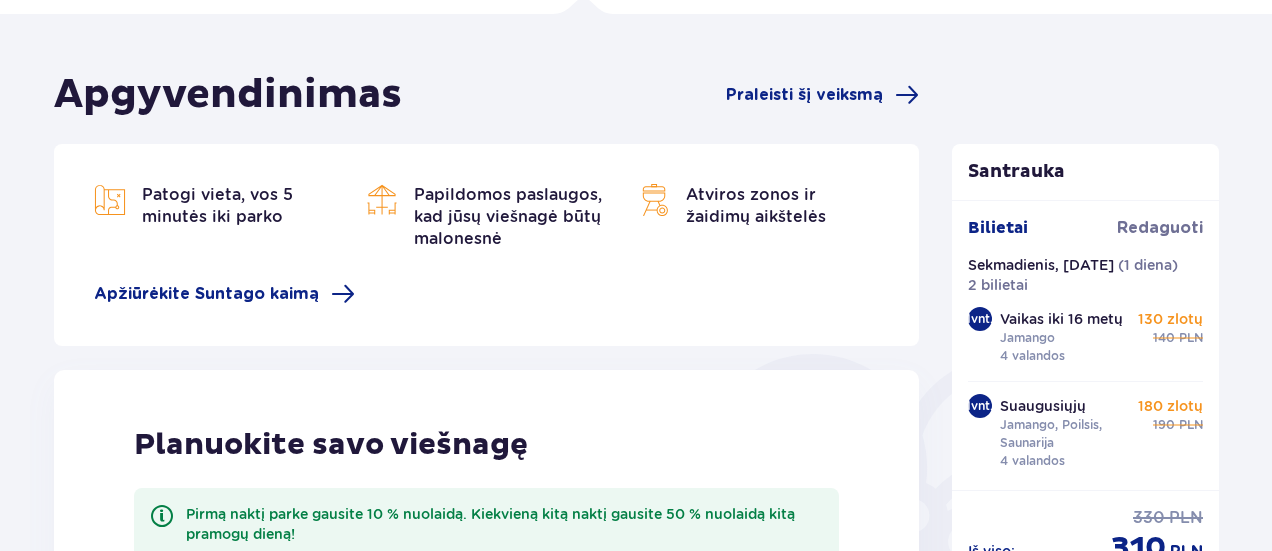 scroll, scrollTop: 0, scrollLeft: 0, axis: both 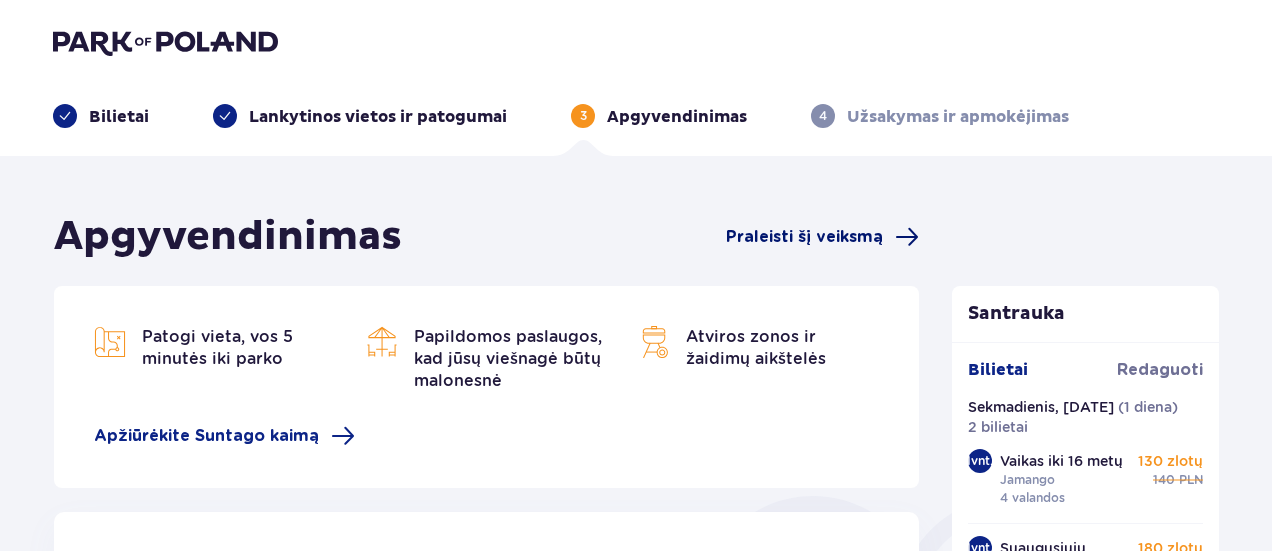 click on "Praleisti šį veiksmą" at bounding box center [804, 237] 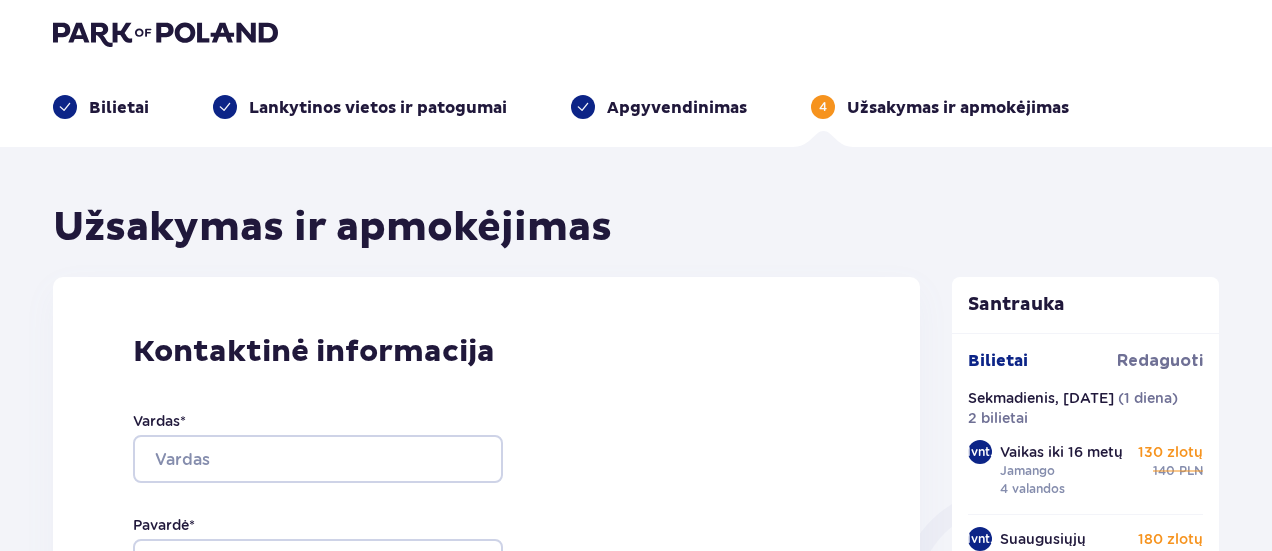 scroll, scrollTop: 0, scrollLeft: 0, axis: both 